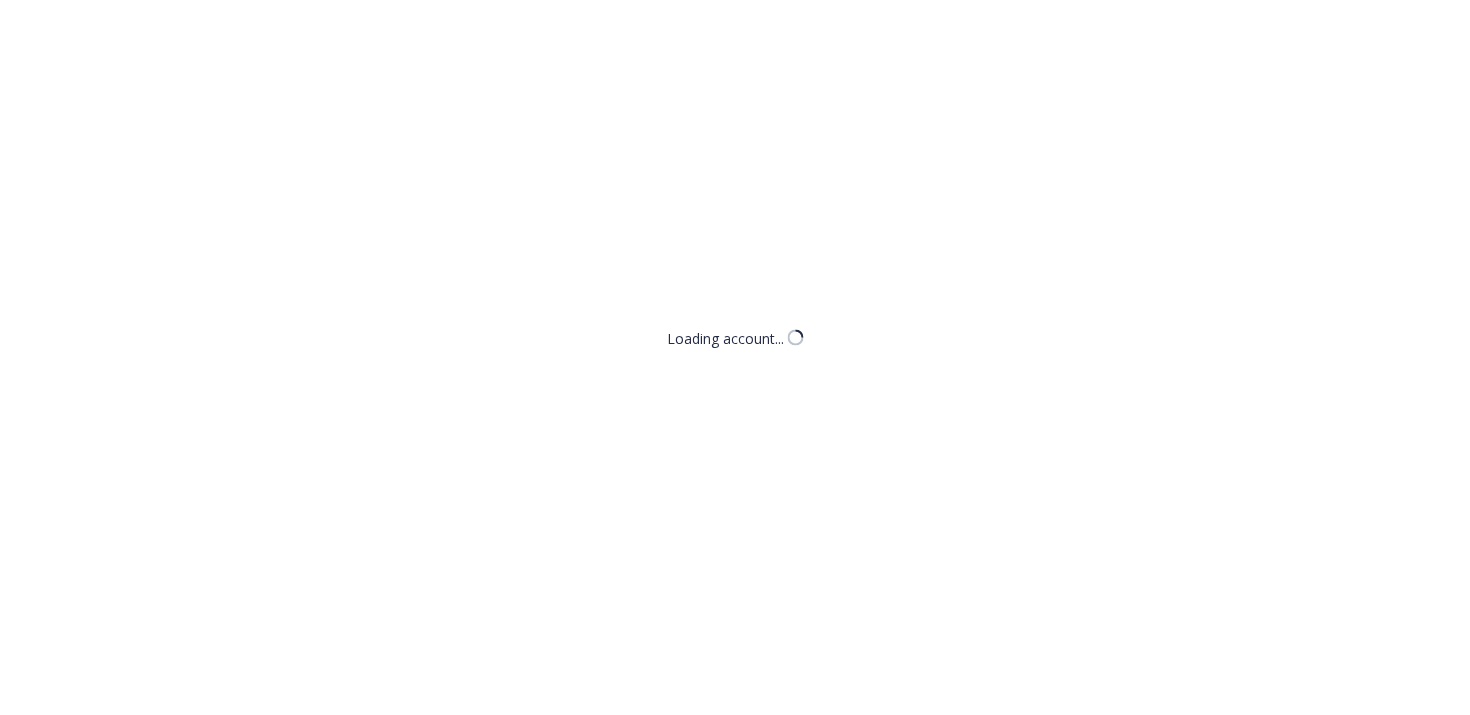 scroll, scrollTop: 0, scrollLeft: 0, axis: both 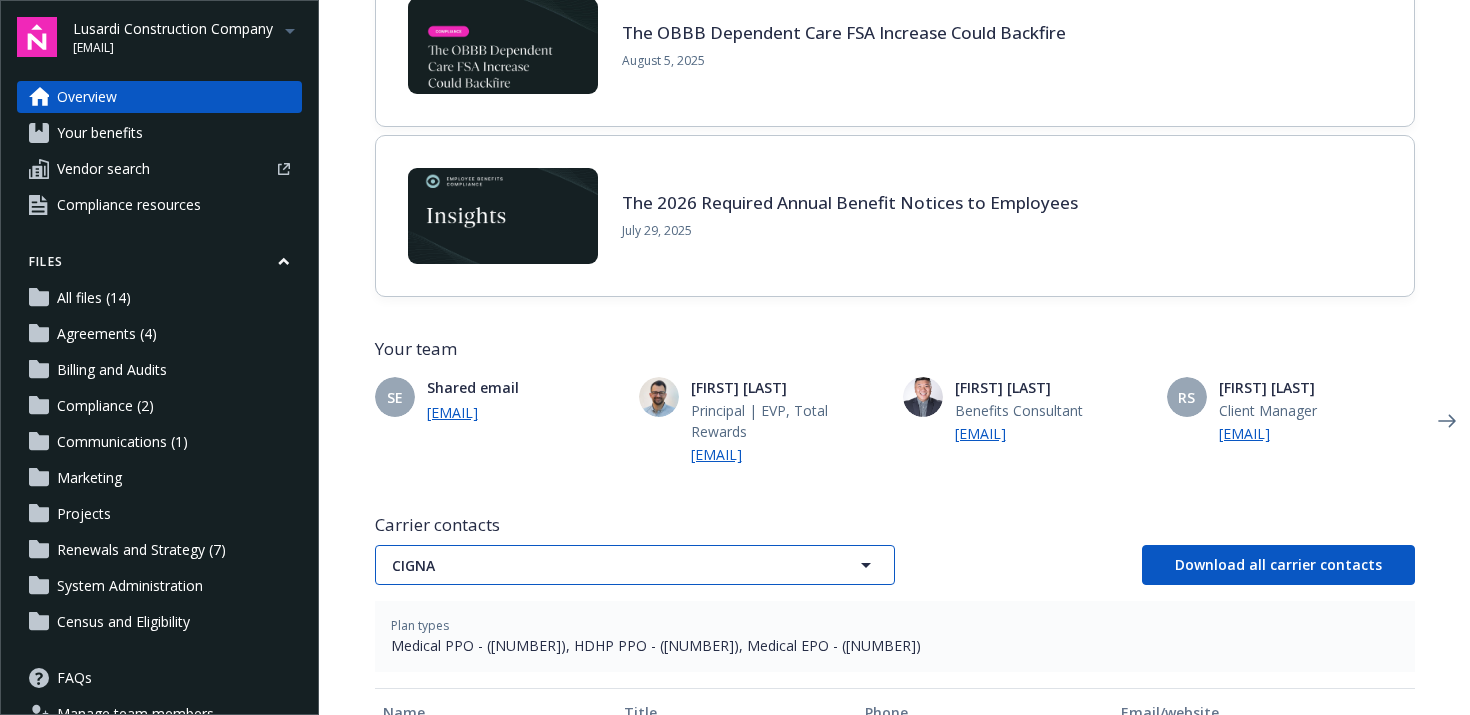 click on "CIGNA" at bounding box center (600, 565) 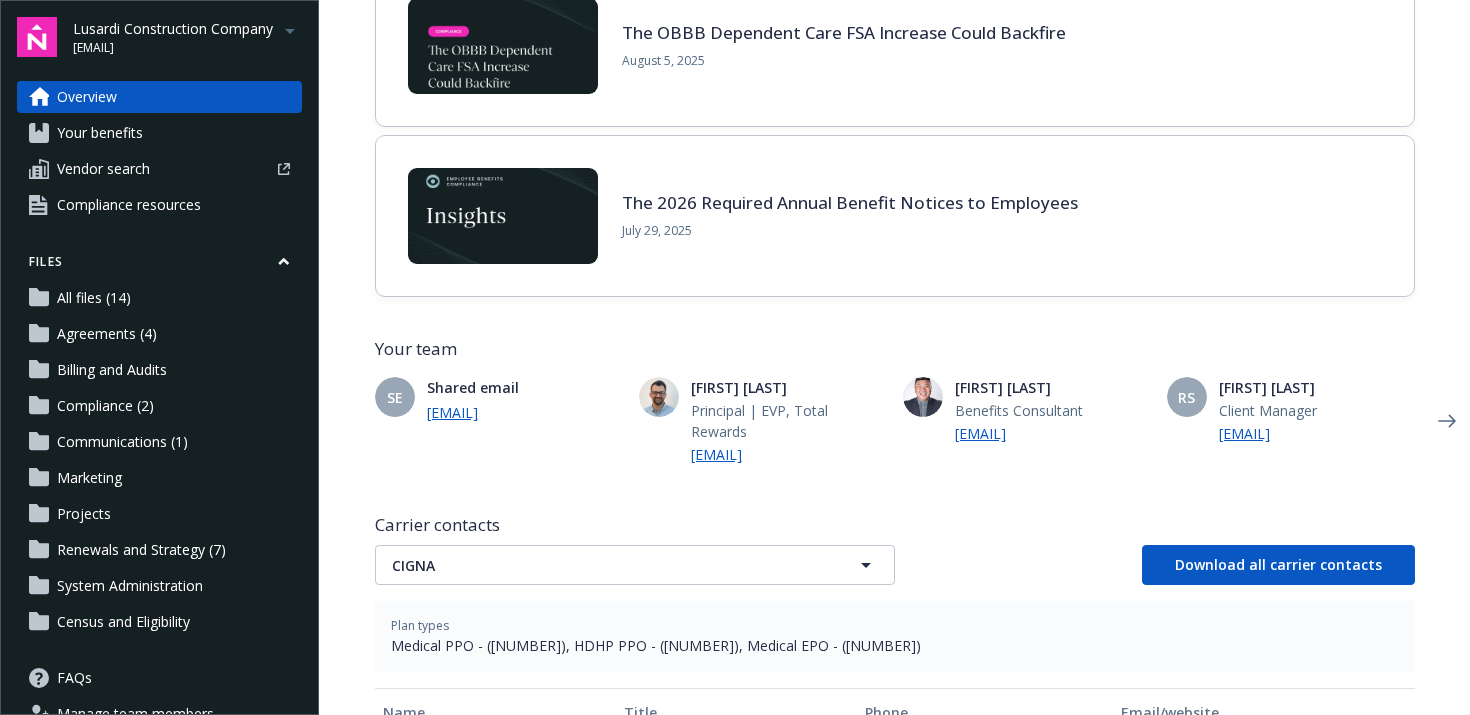 type 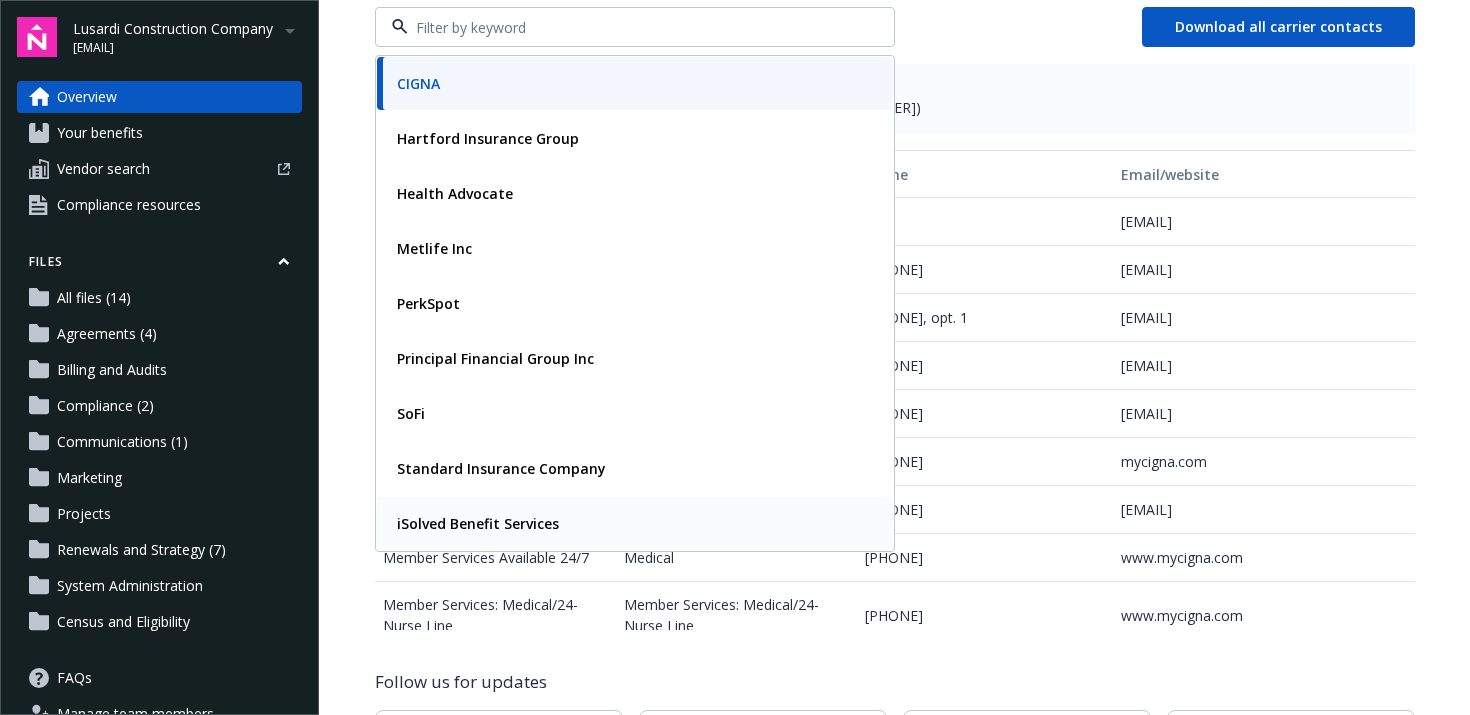 scroll, scrollTop: 800, scrollLeft: 0, axis: vertical 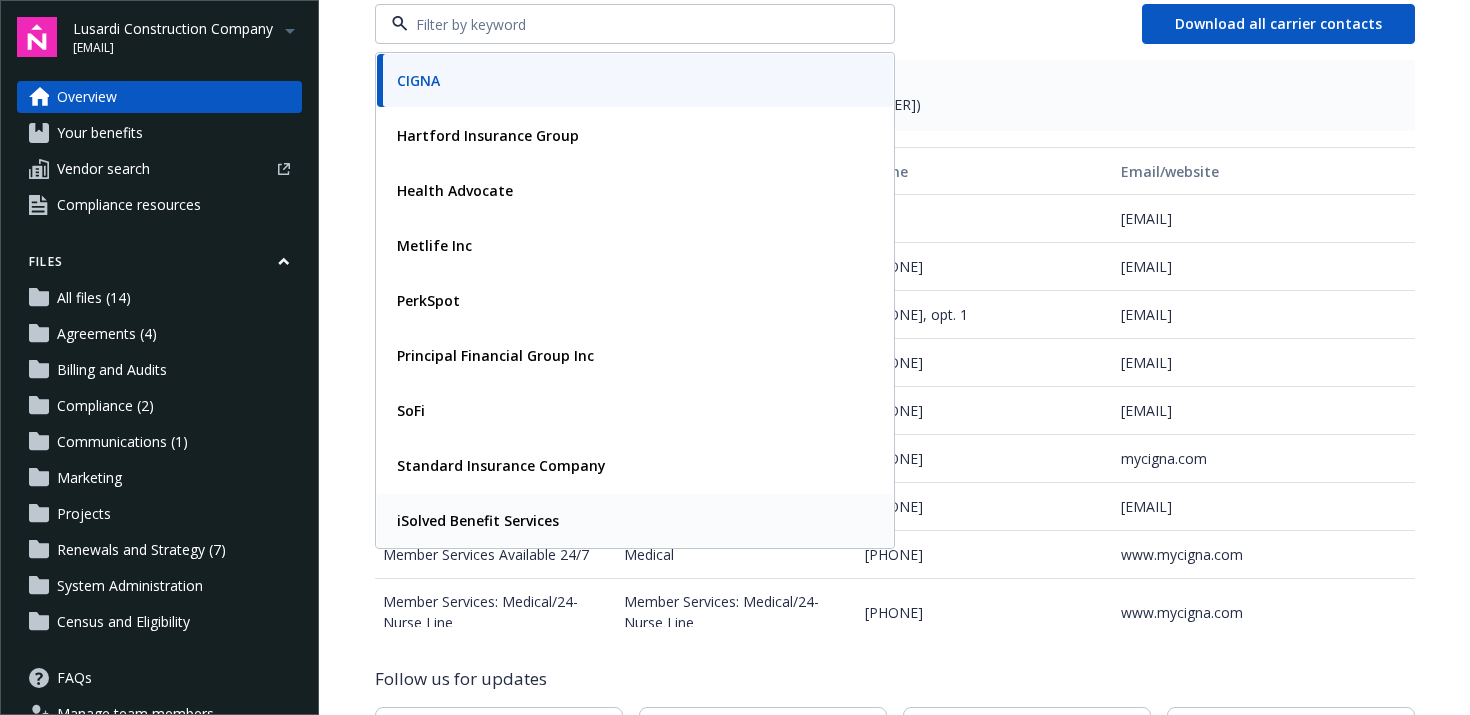 click on "iSolved Benefit Services" at bounding box center (635, 520) 